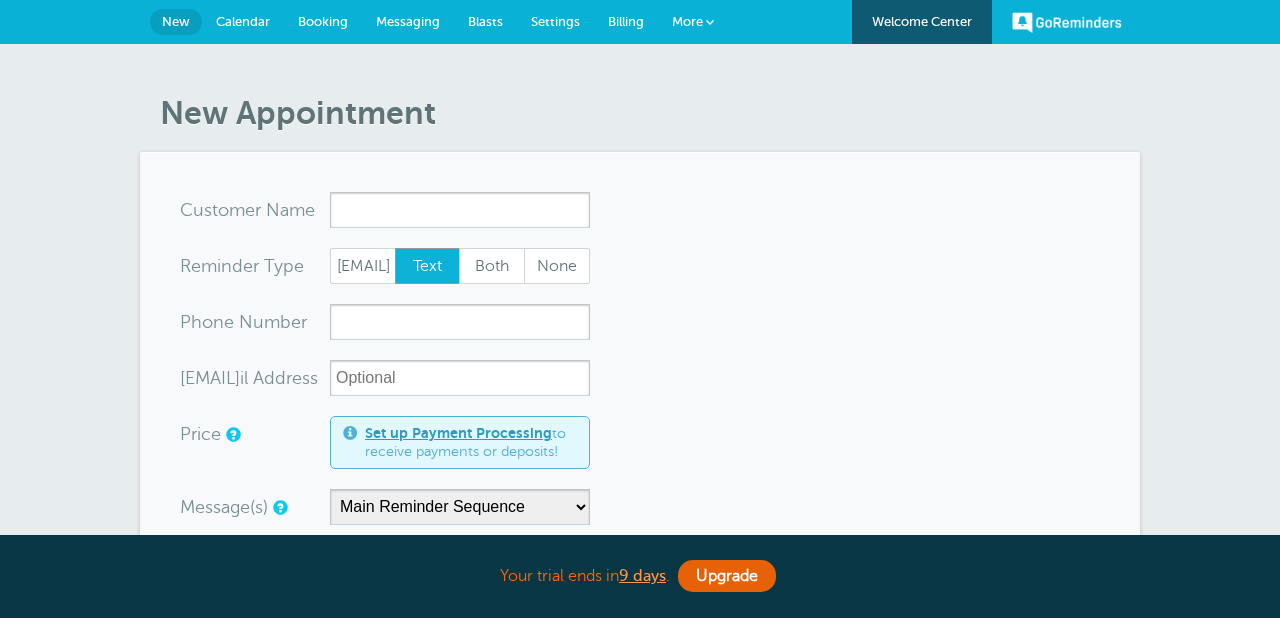 scroll, scrollTop: 0, scrollLeft: 0, axis: both 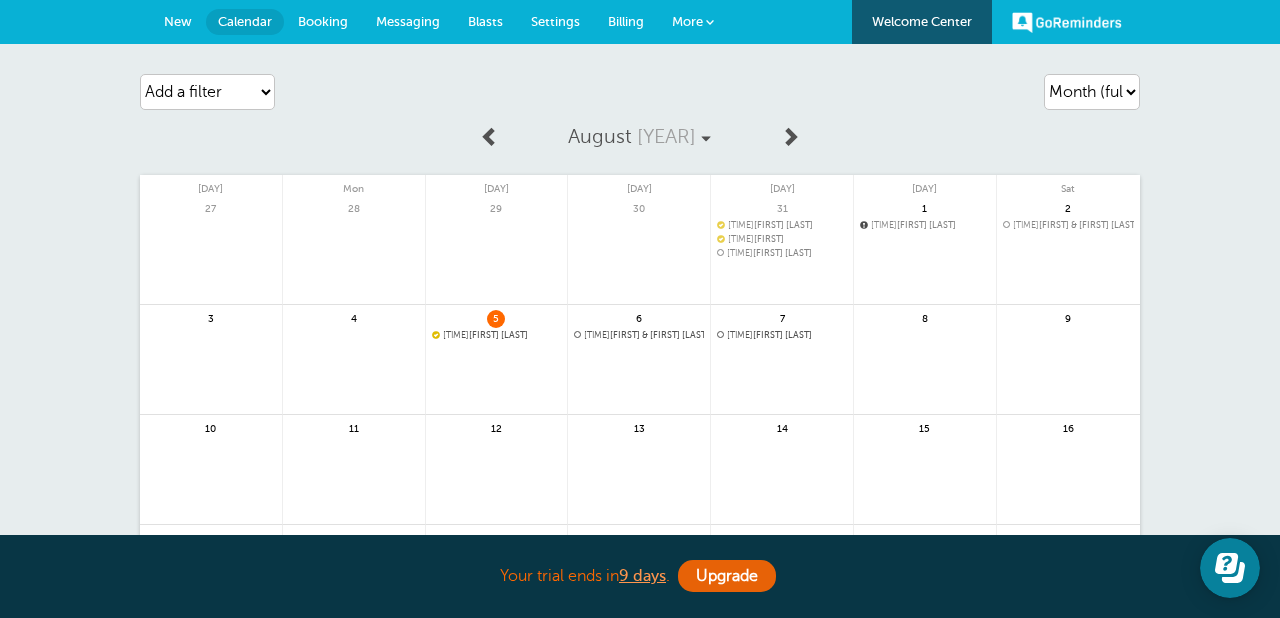 click on "6pm
Jeromy & Paige [LAST]" at bounding box center [639, 335] 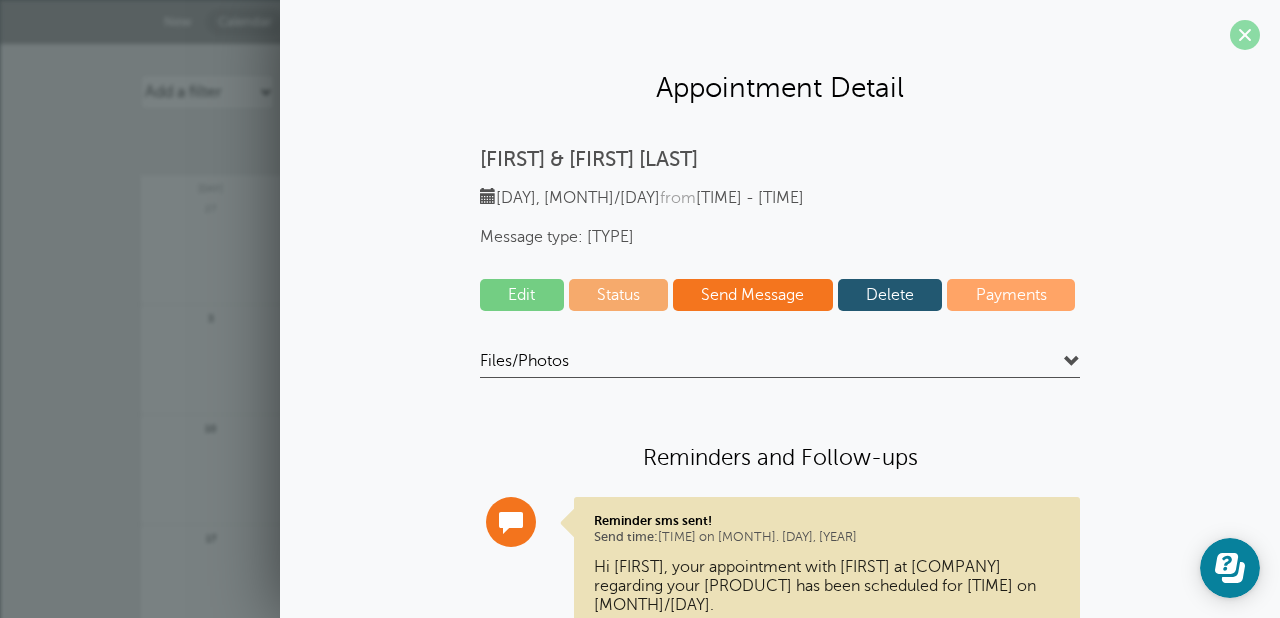 click at bounding box center [1245, 35] 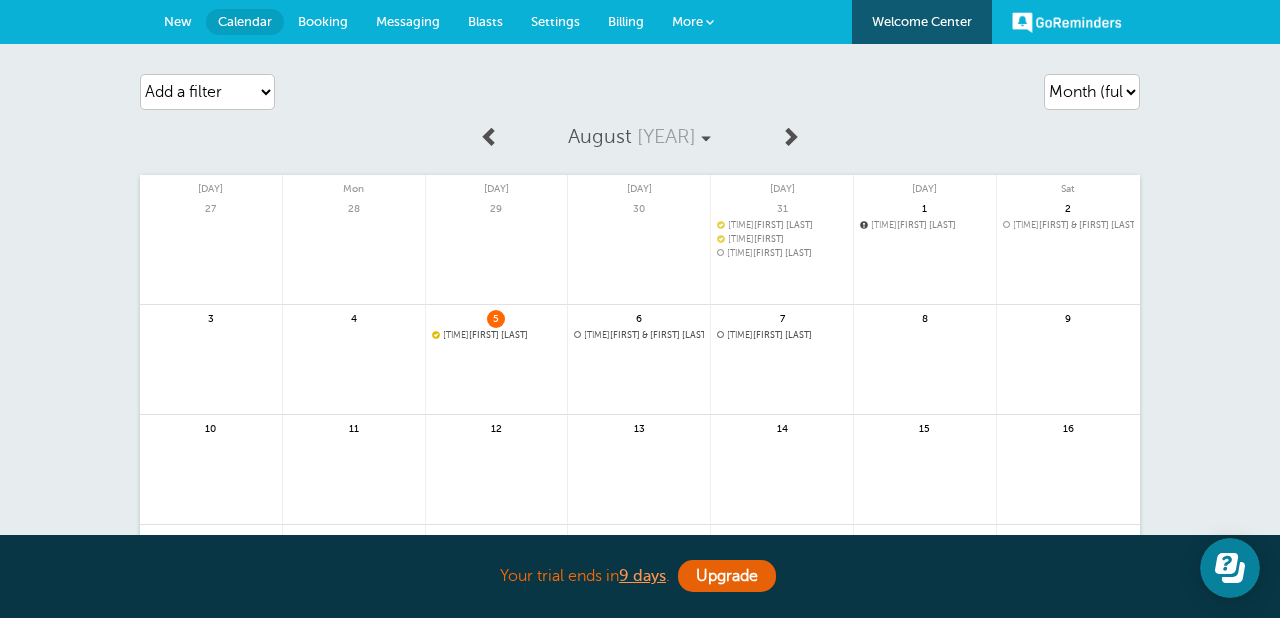 click on "10am
Shade Darnell" at bounding box center (497, 335) 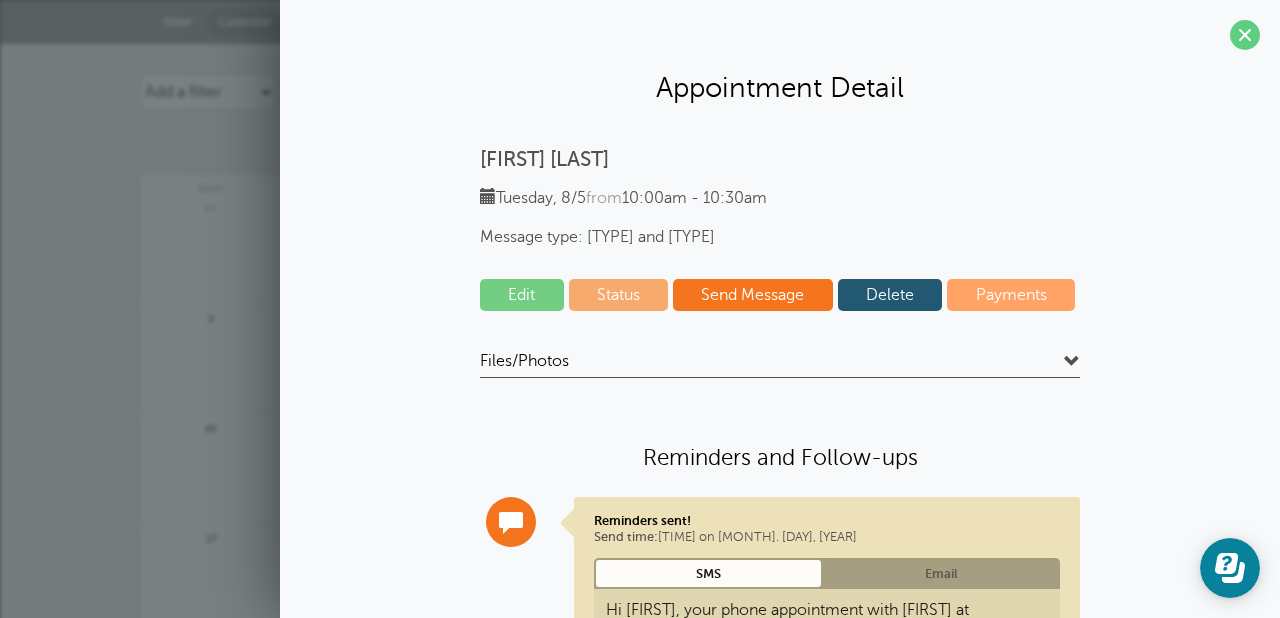 click on "Edit" at bounding box center (522, 295) 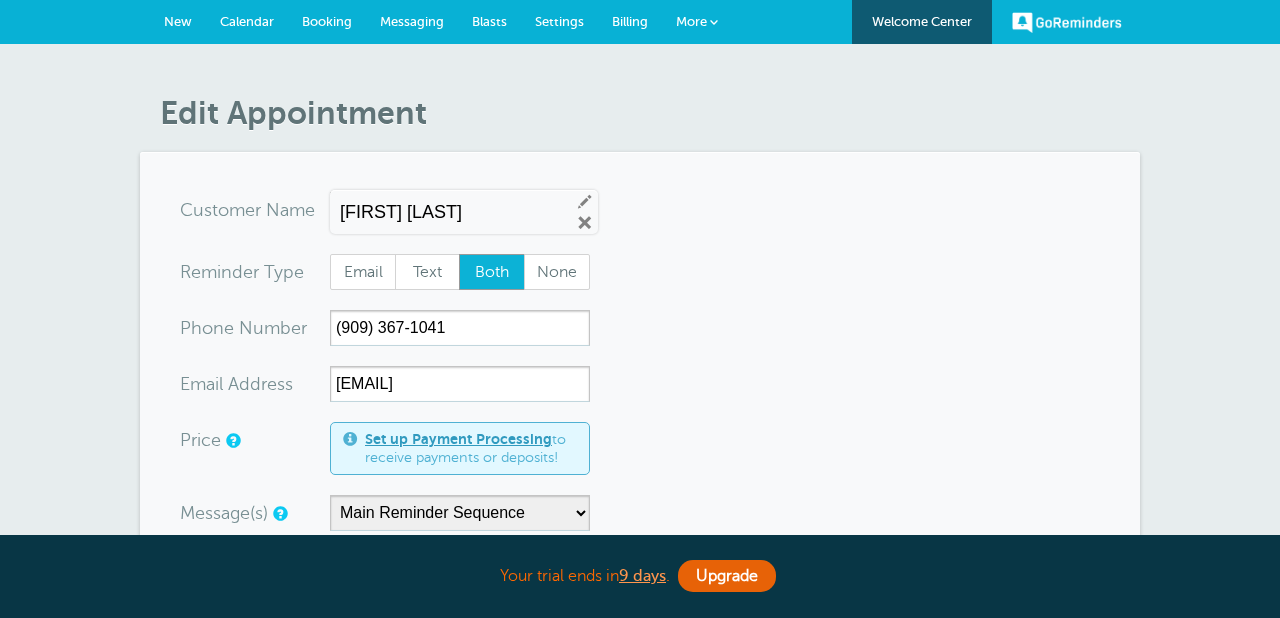 scroll, scrollTop: 0, scrollLeft: 0, axis: both 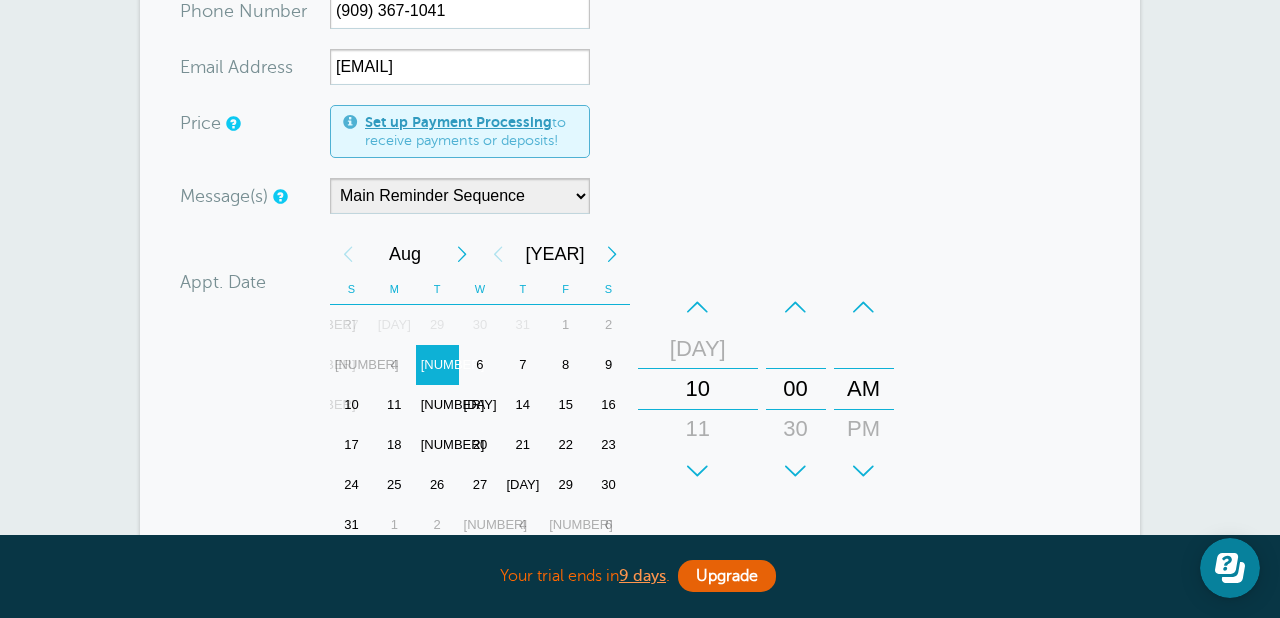 click on "12" at bounding box center [437, 405] 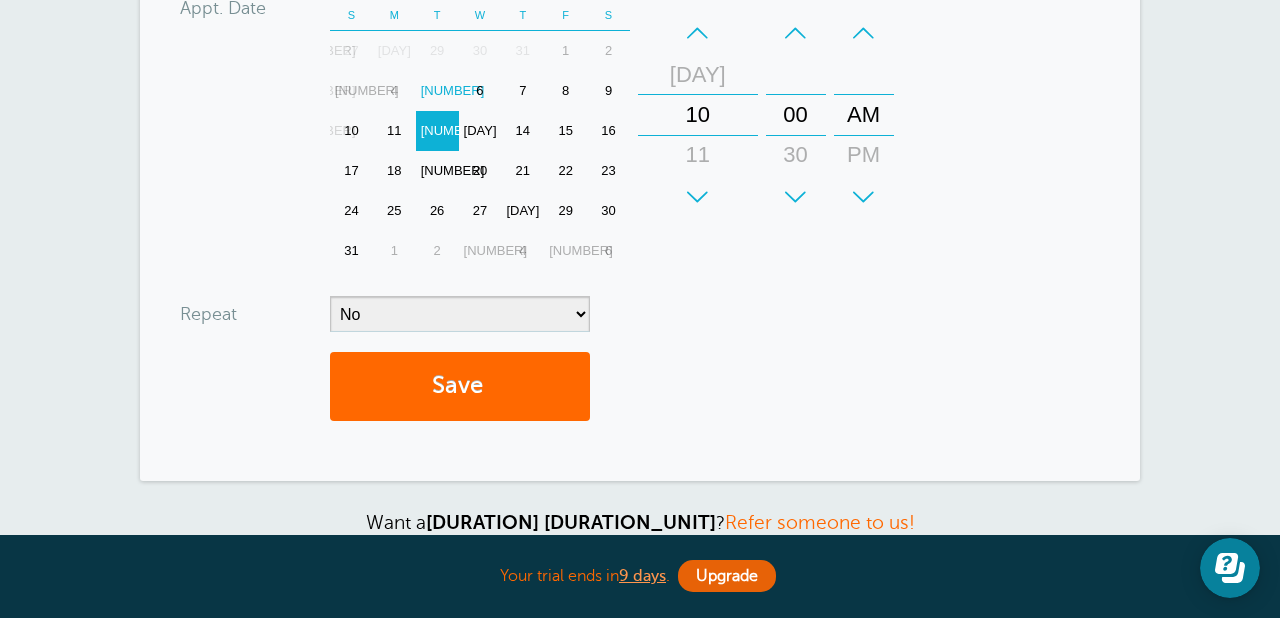 scroll, scrollTop: 594, scrollLeft: 0, axis: vertical 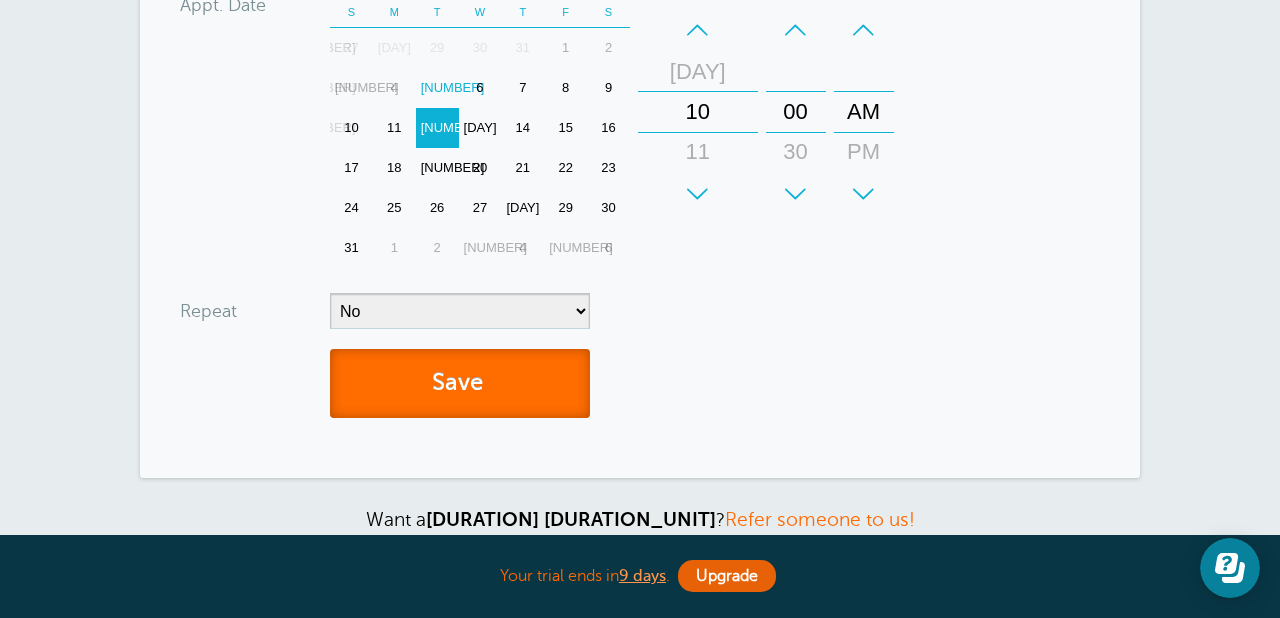 click on "Save" at bounding box center [460, 383] 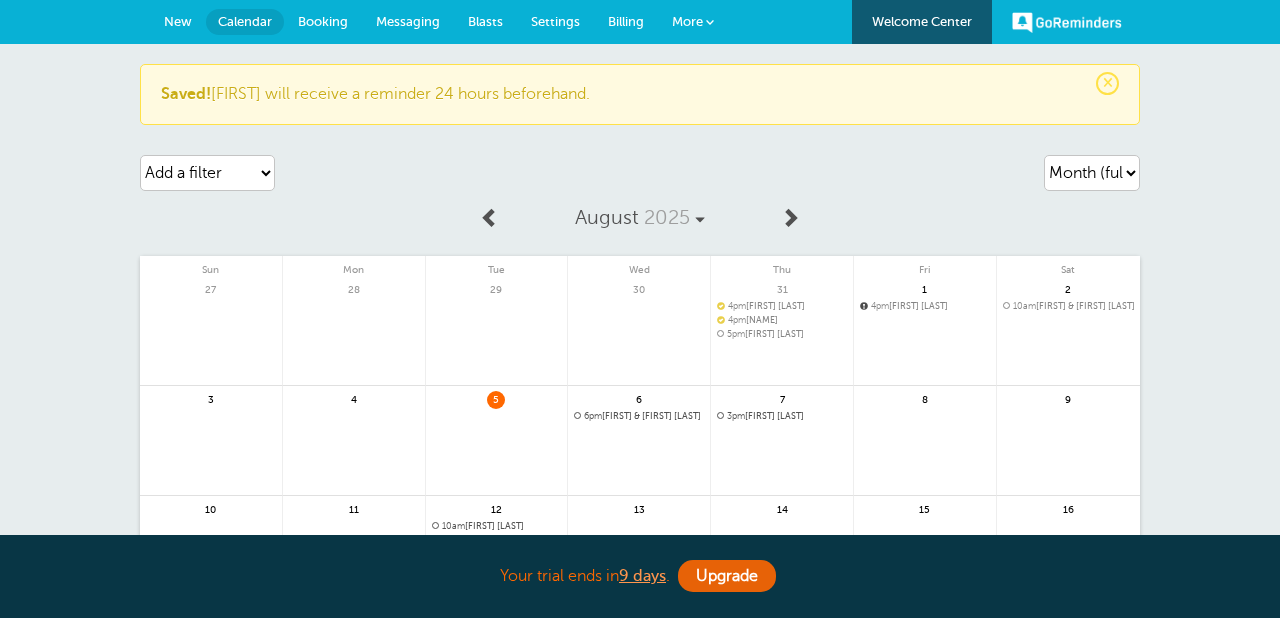 scroll, scrollTop: 0, scrollLeft: 0, axis: both 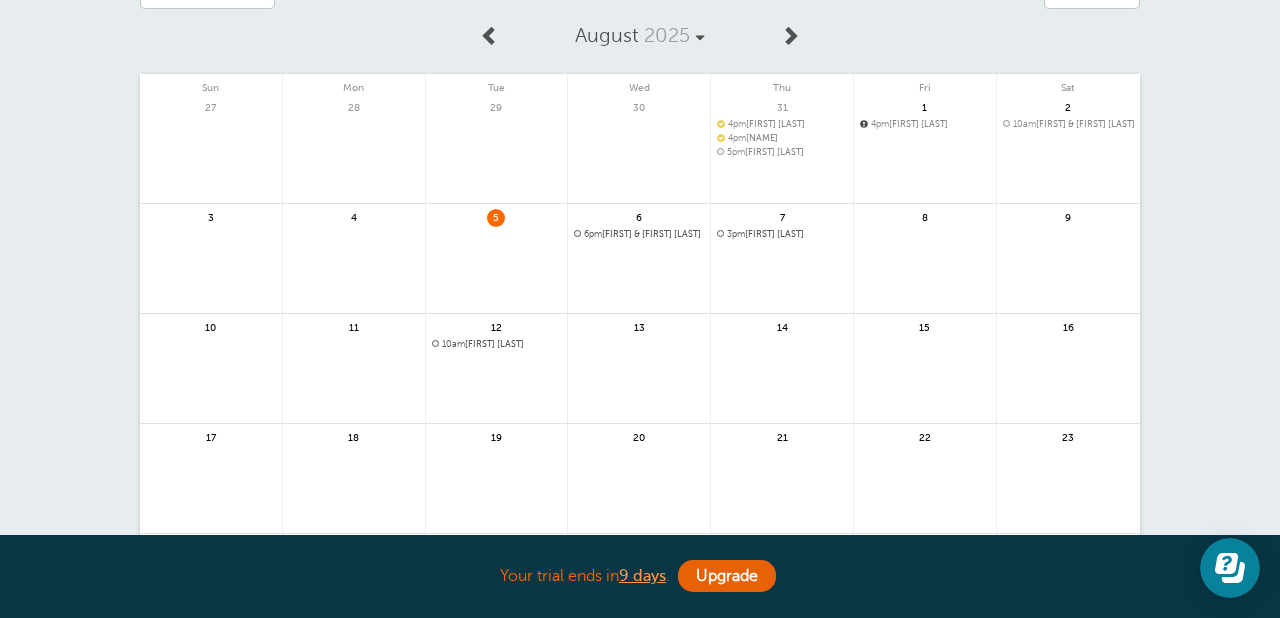 click on "6pm
Jeromy & Paige [LAST]" at bounding box center [639, 234] 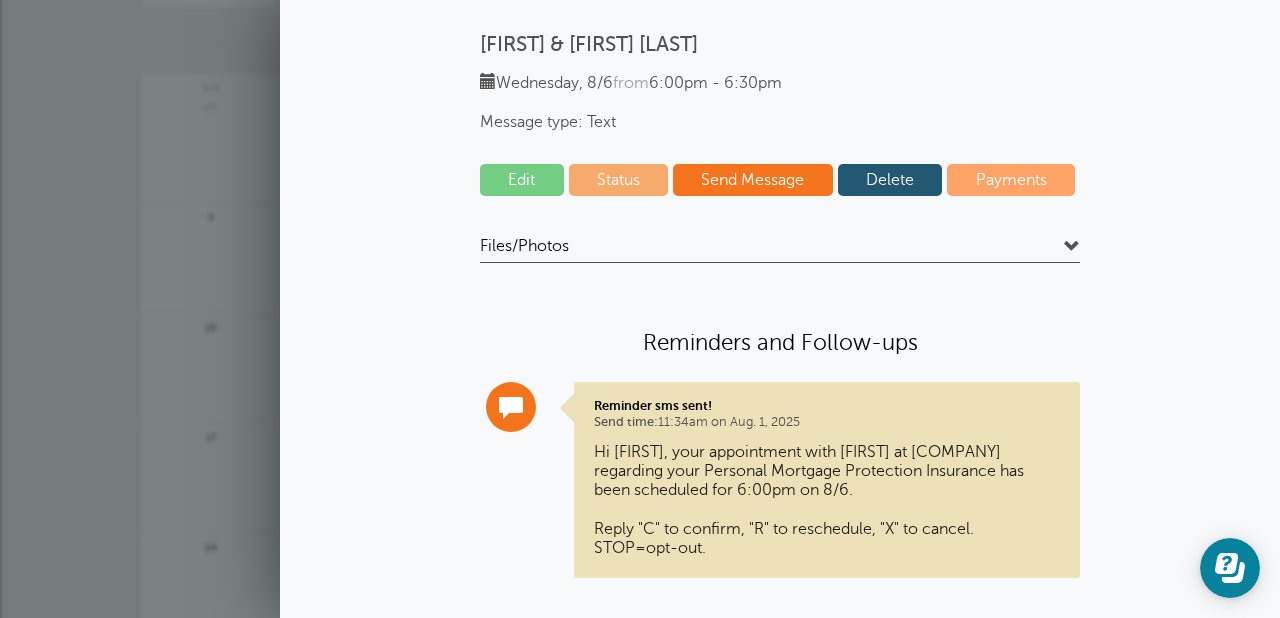 scroll, scrollTop: 160, scrollLeft: 0, axis: vertical 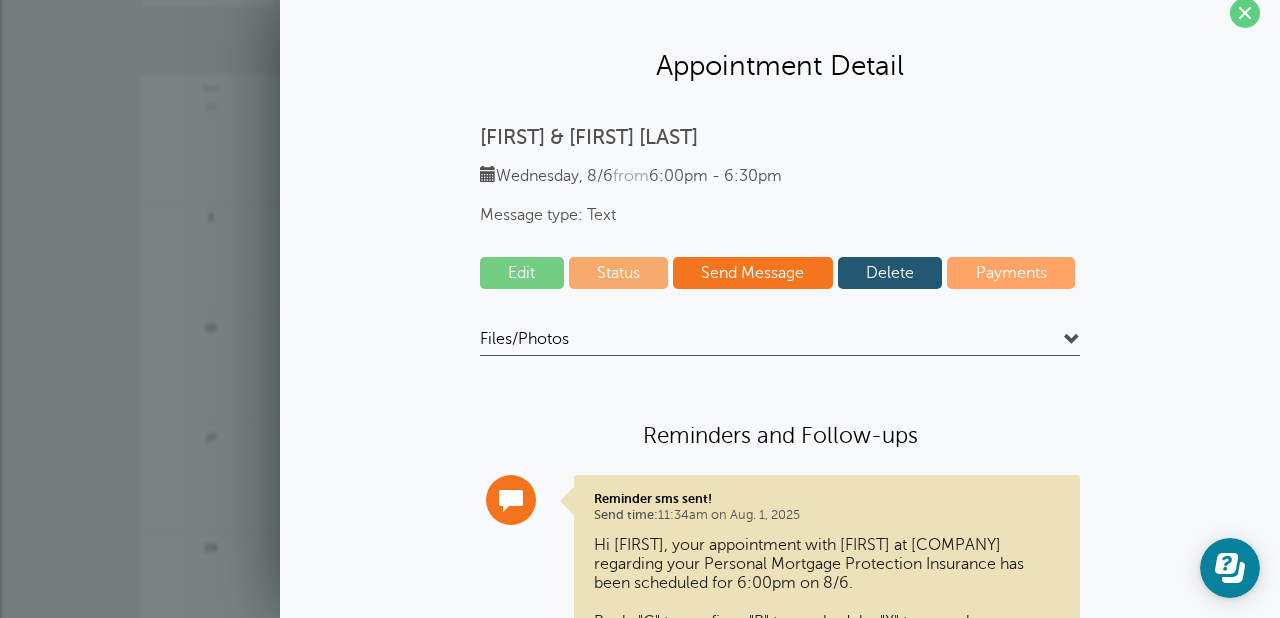 click on "Send Message" at bounding box center (753, 273) 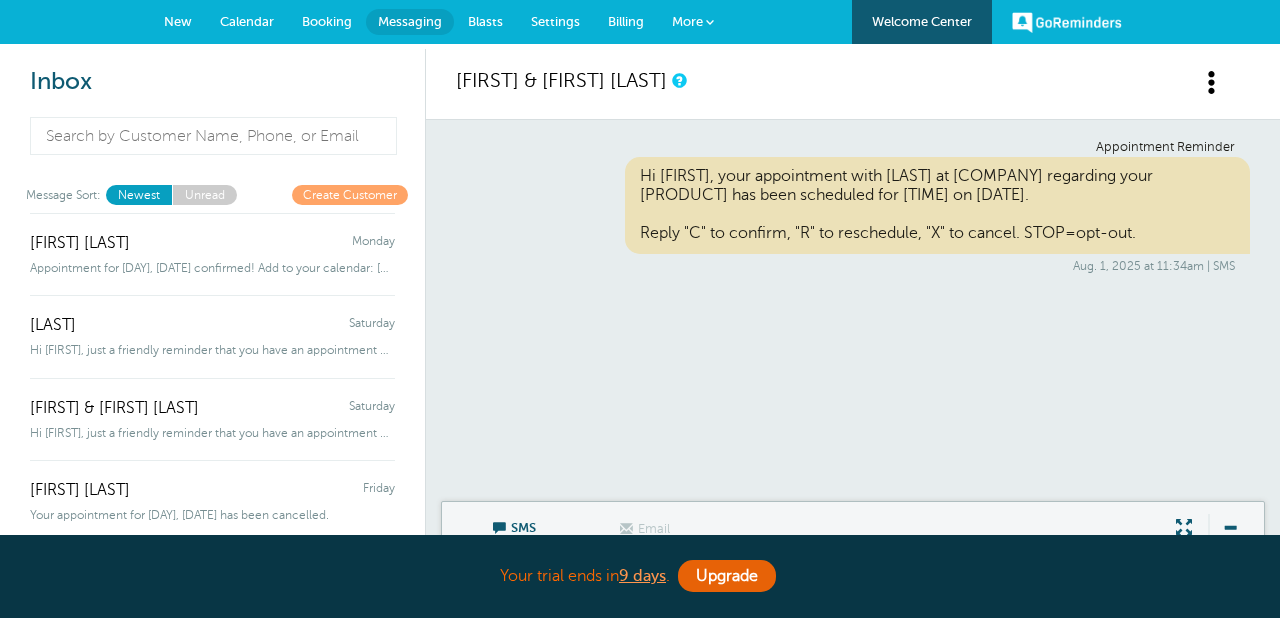 scroll, scrollTop: 0, scrollLeft: 0, axis: both 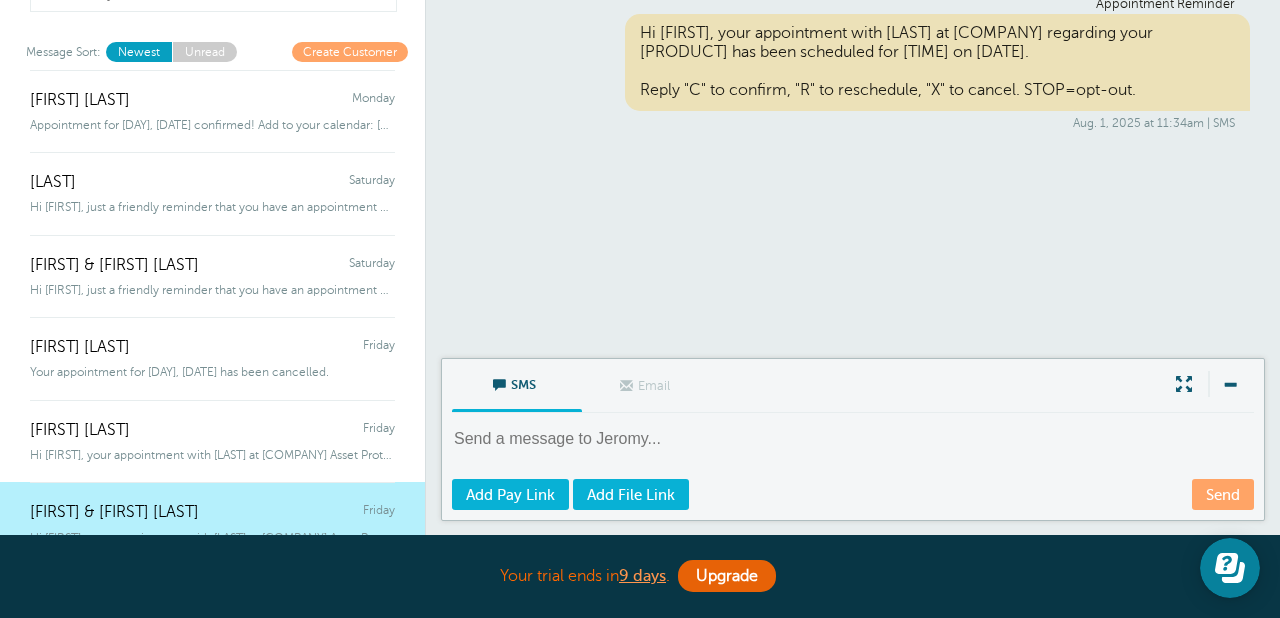 click at bounding box center [855, 452] 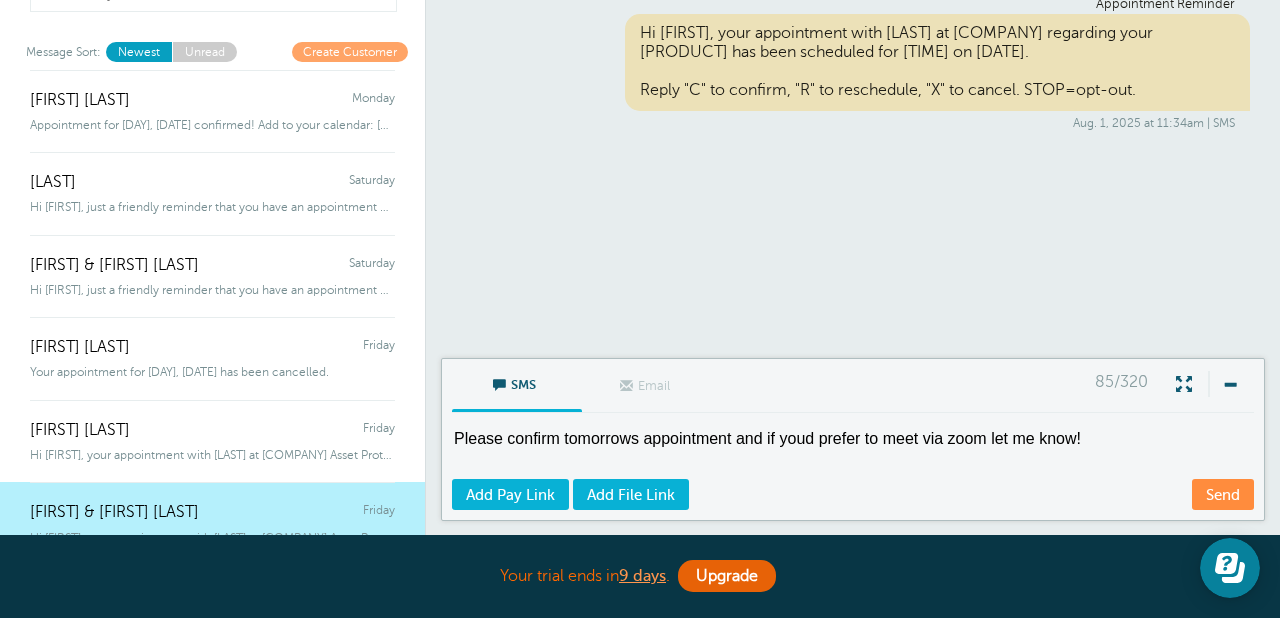 click on "Please confirm tomorrows appointment and if youd prefer to meet via zoom let me know!" at bounding box center [855, 452] 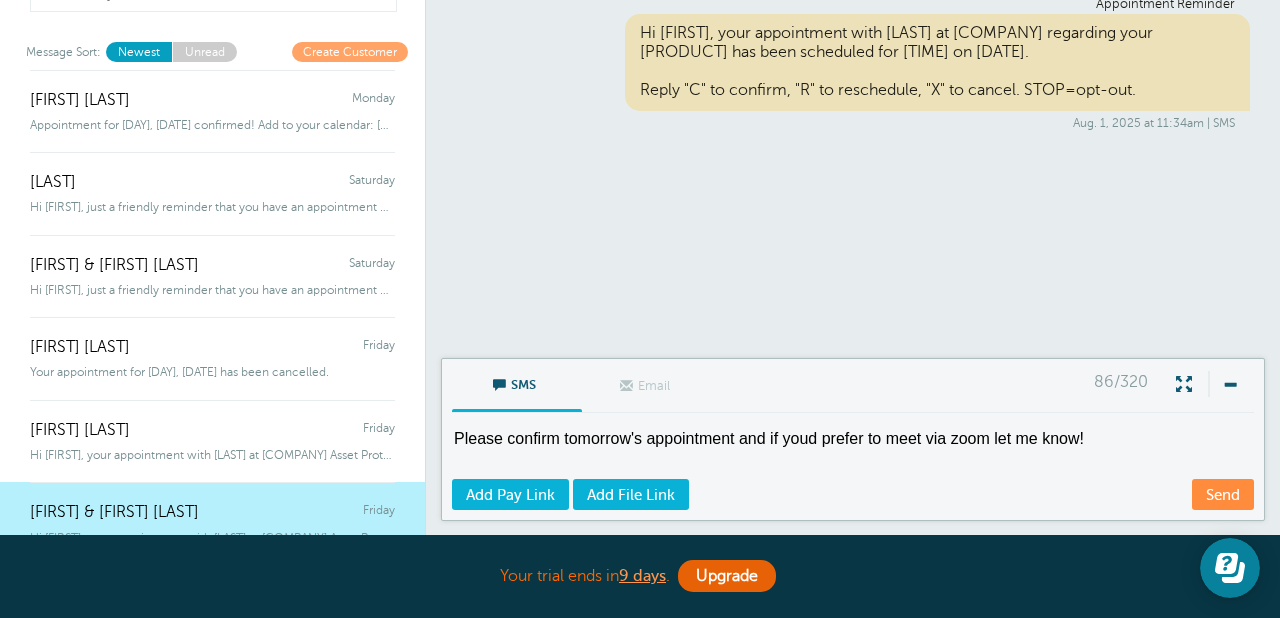 click on "Please confirm tomorrow's appointment and if youd prefer to meet via zoom let me know!" at bounding box center [855, 452] 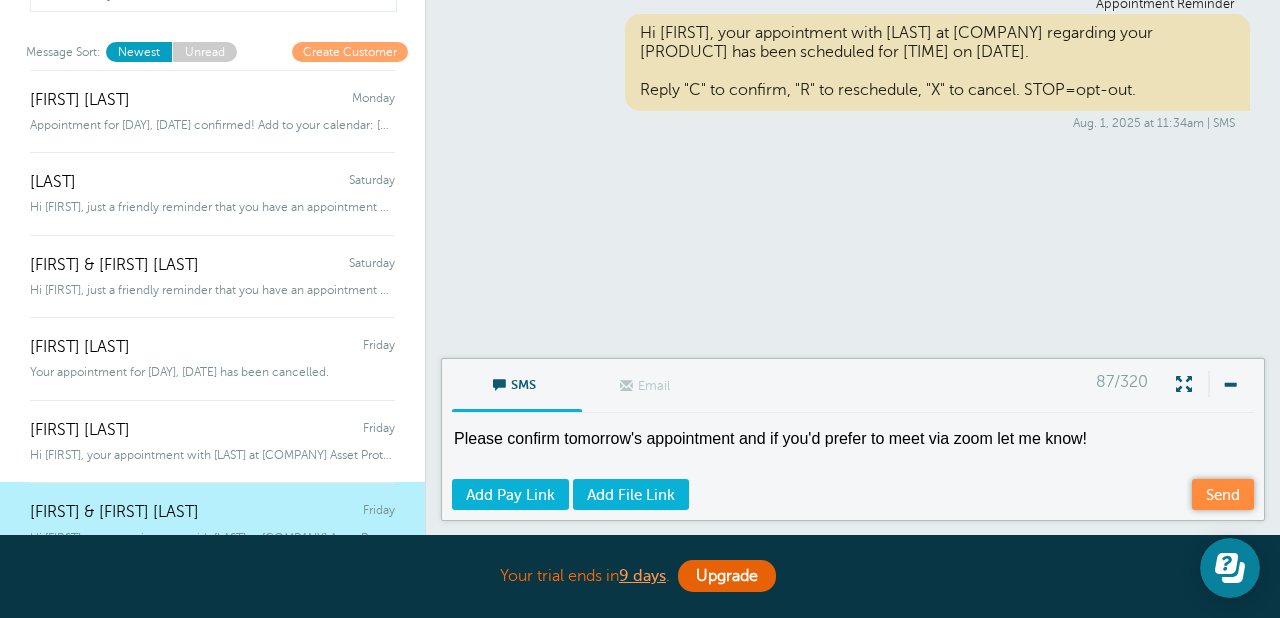 type on "Please confirm tomorrow's appointment and if you'd prefer to meet via zoom let me know!" 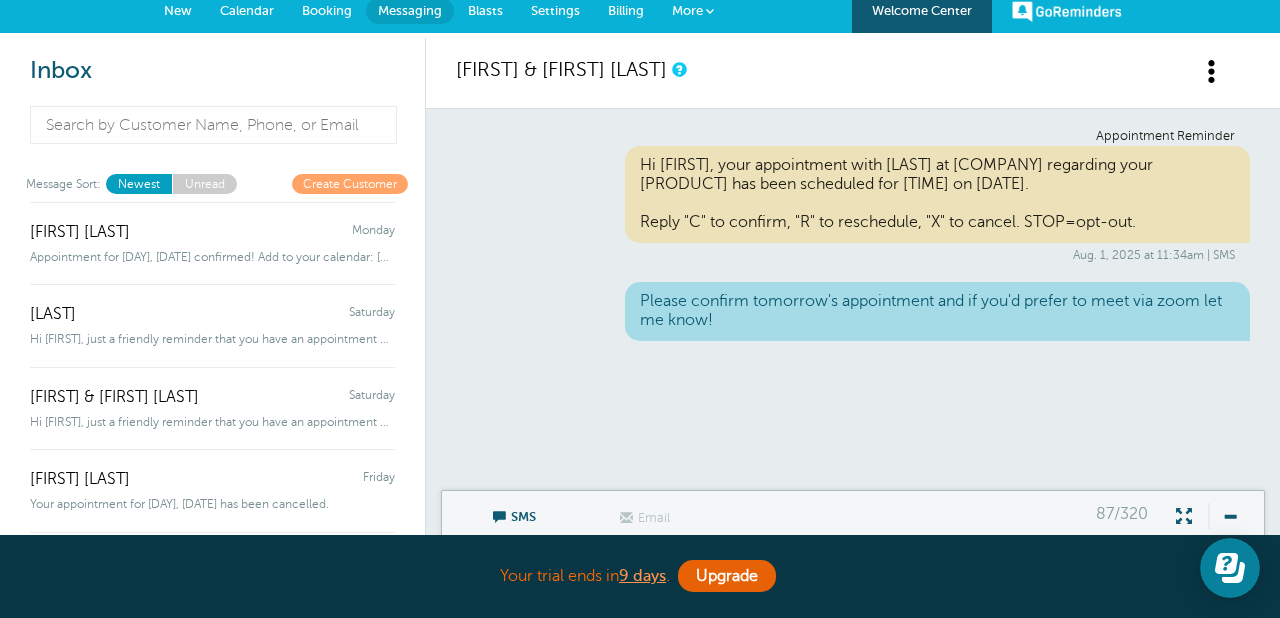 scroll, scrollTop: 0, scrollLeft: 0, axis: both 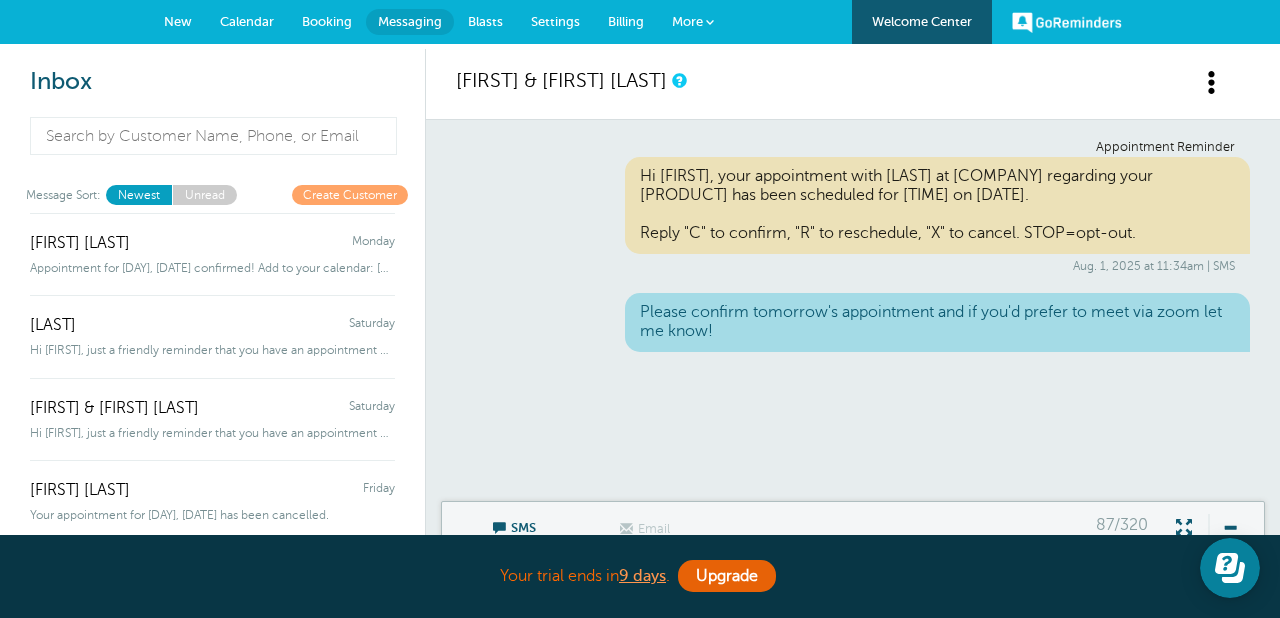 click on "More" at bounding box center (687, 21) 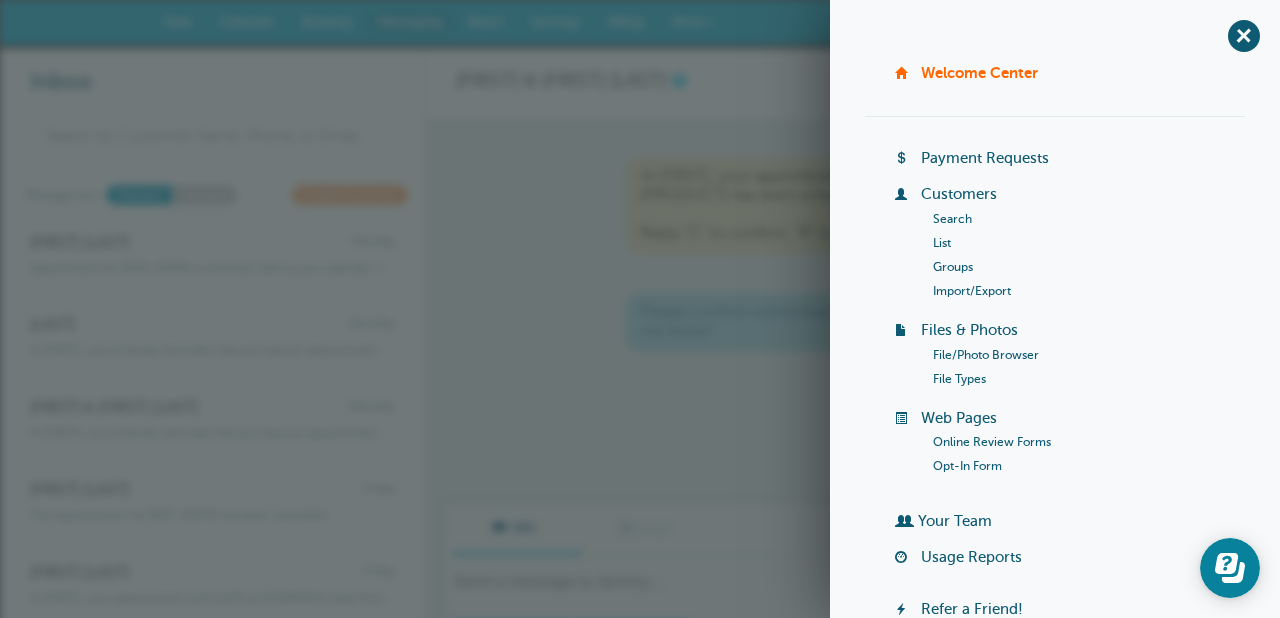 click on "Online Review Forms" at bounding box center (992, 442) 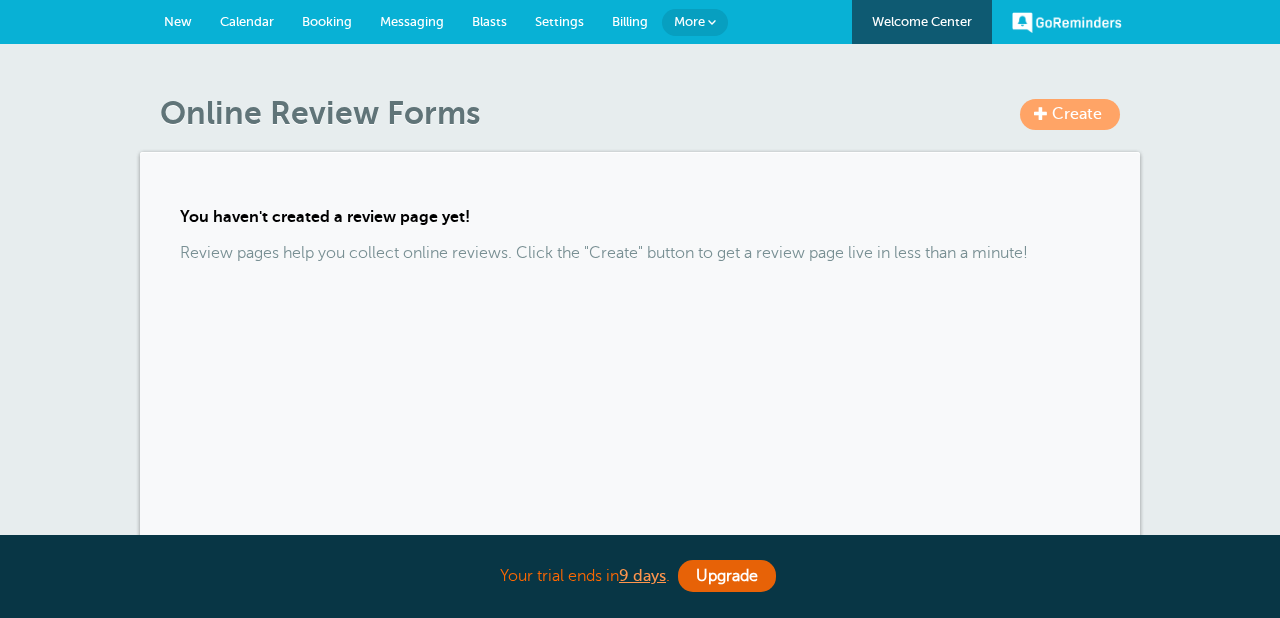 scroll, scrollTop: 0, scrollLeft: 0, axis: both 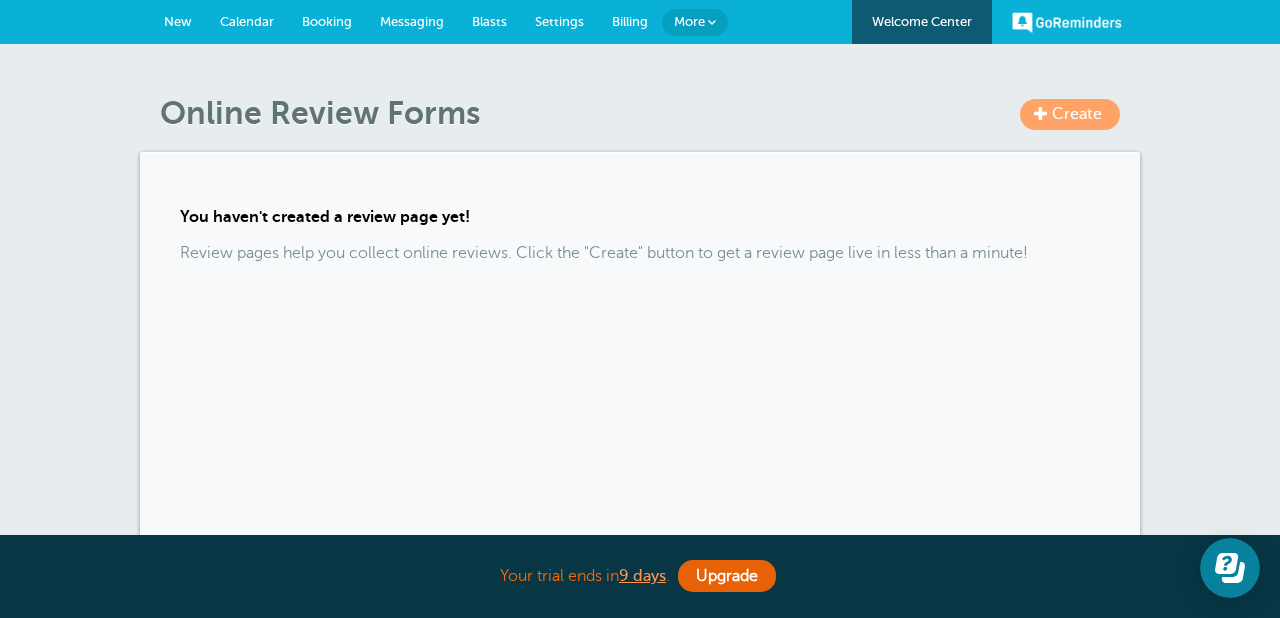 click on "Create" at bounding box center (1070, 114) 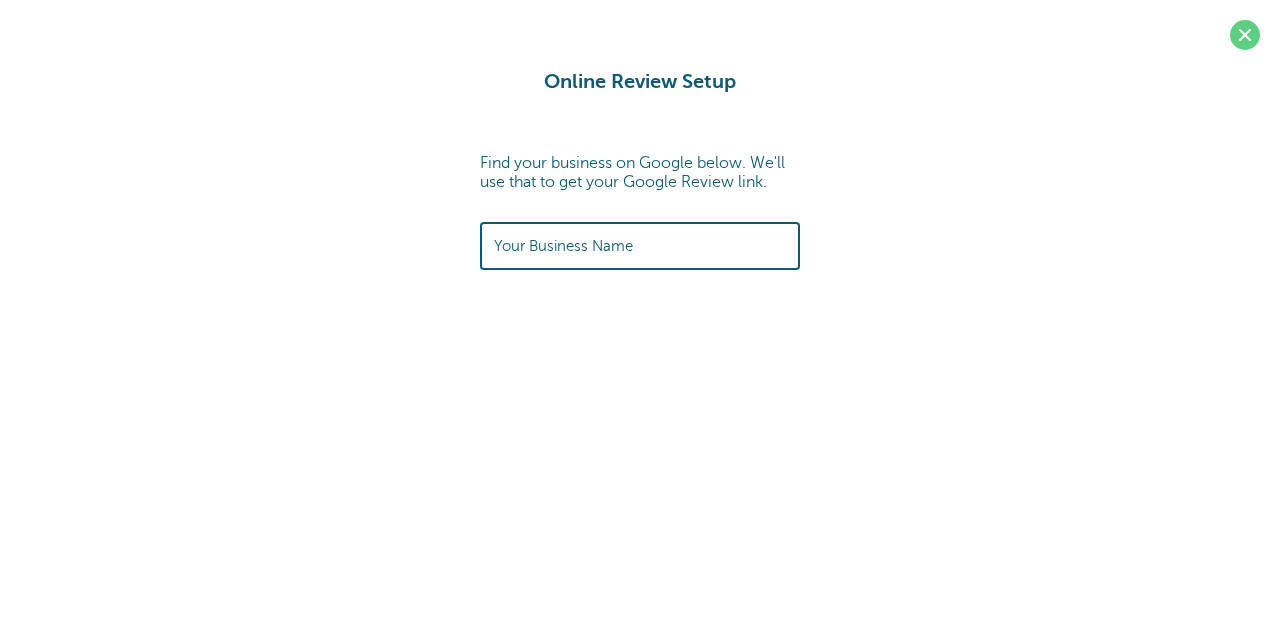 scroll, scrollTop: 0, scrollLeft: 0, axis: both 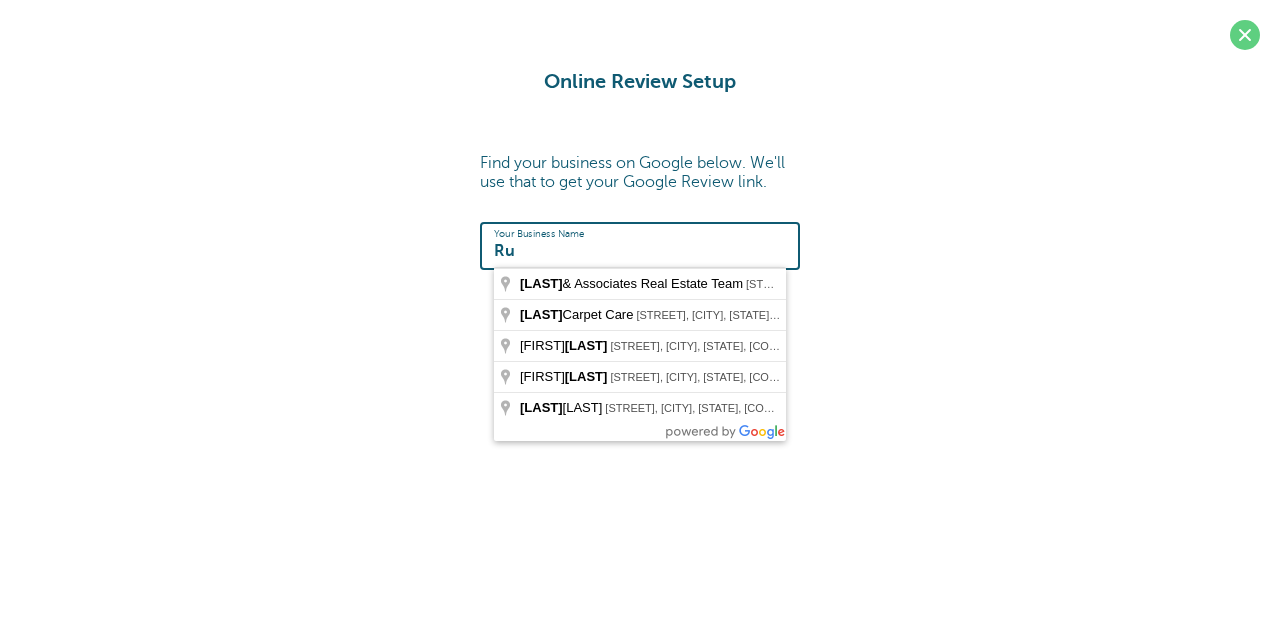type on "R" 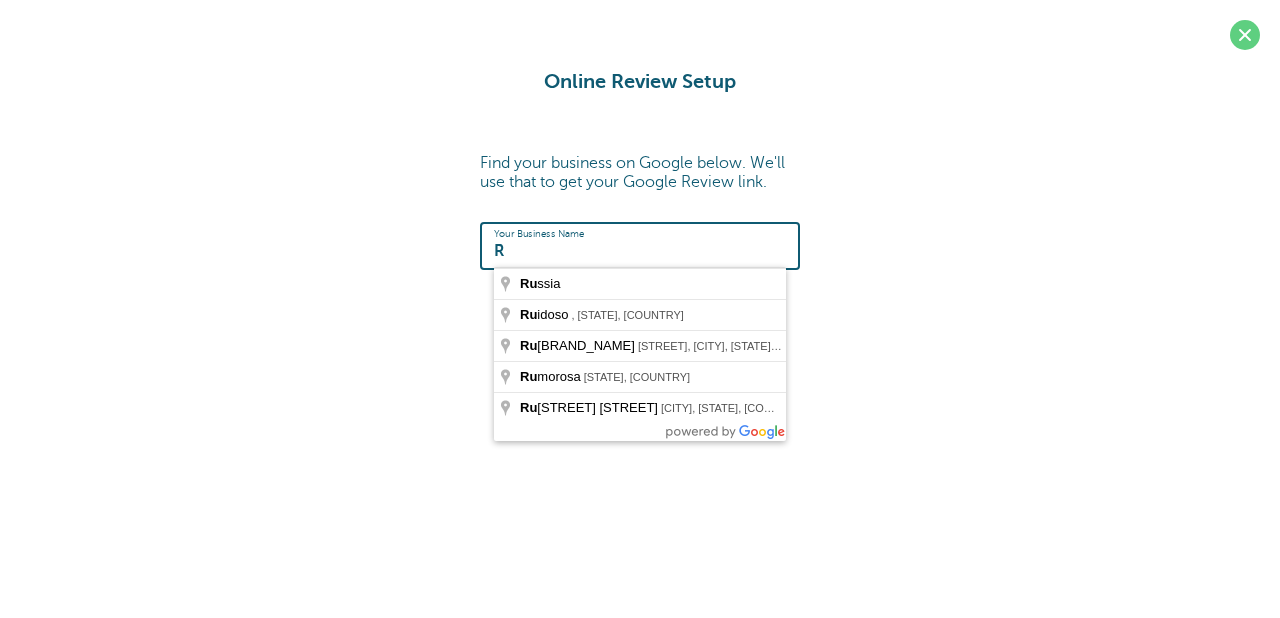 type 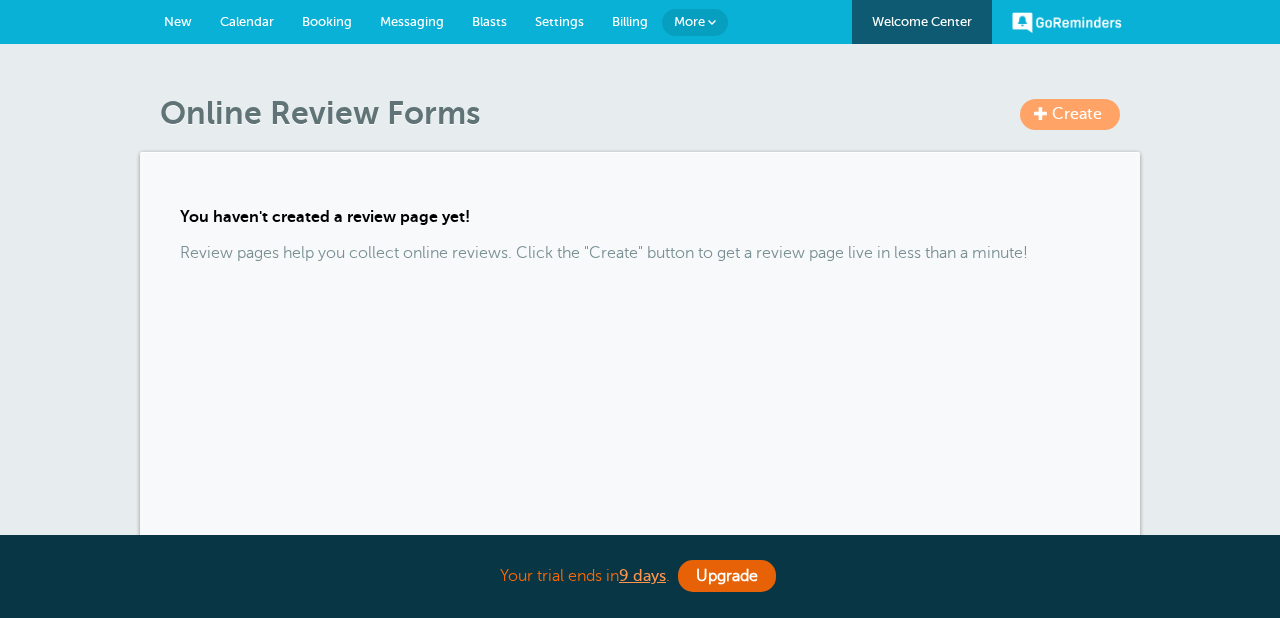 scroll, scrollTop: 0, scrollLeft: 0, axis: both 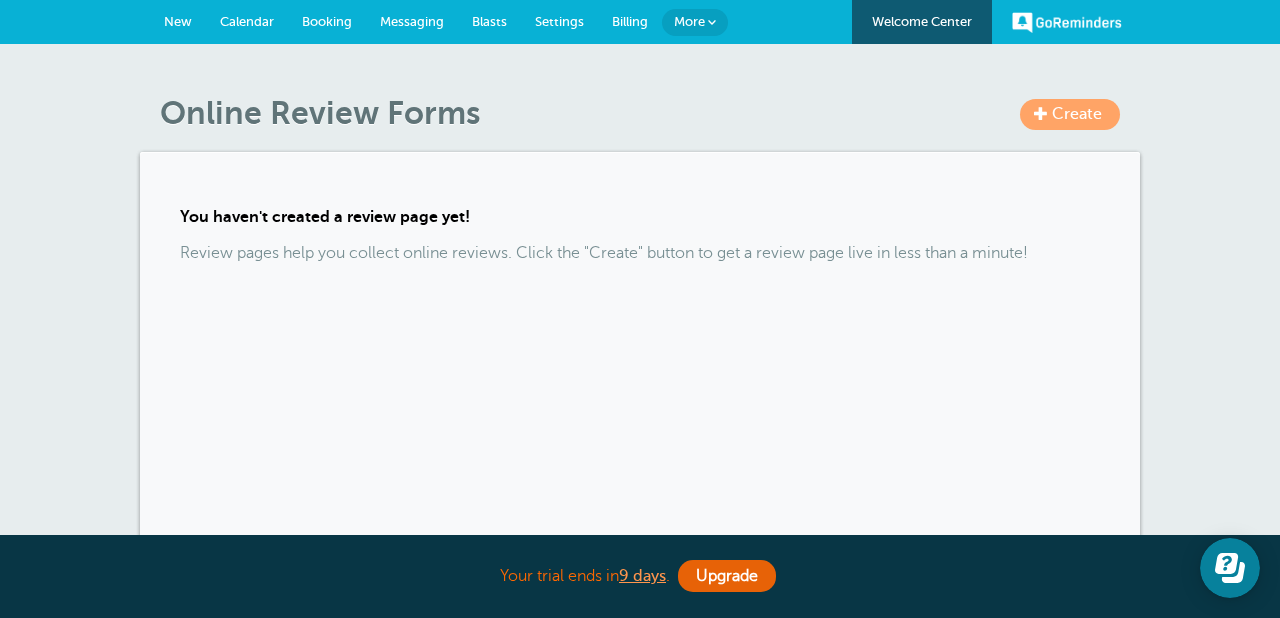 click on "More" at bounding box center (689, 21) 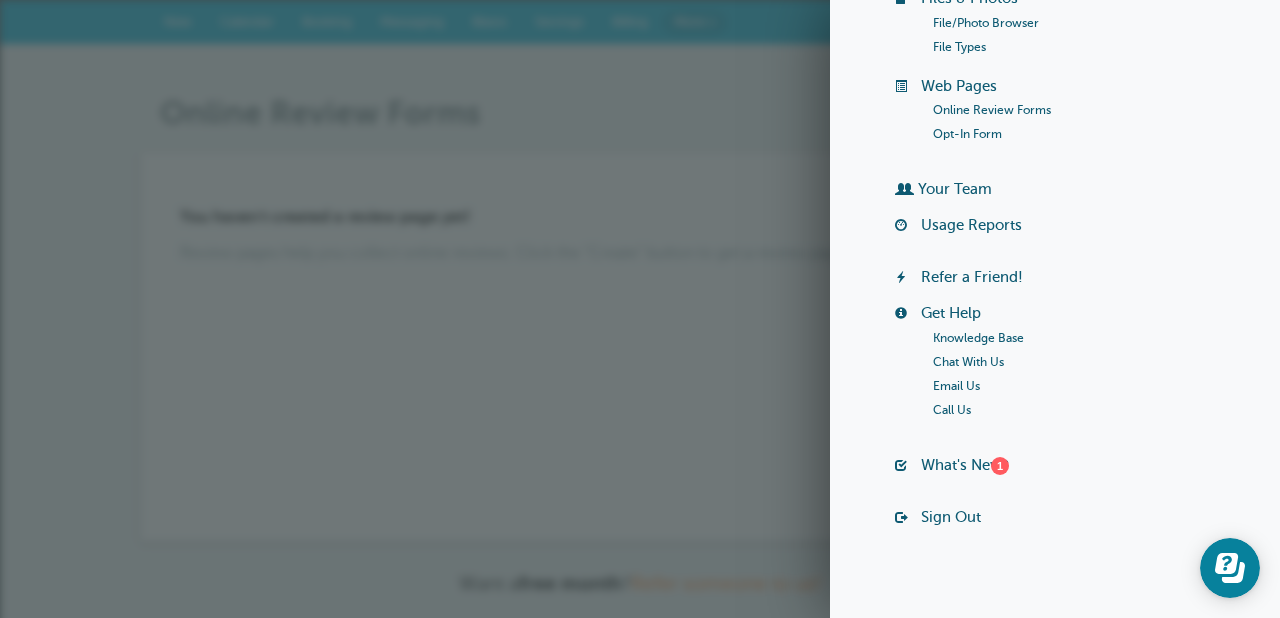 scroll, scrollTop: 348, scrollLeft: 0, axis: vertical 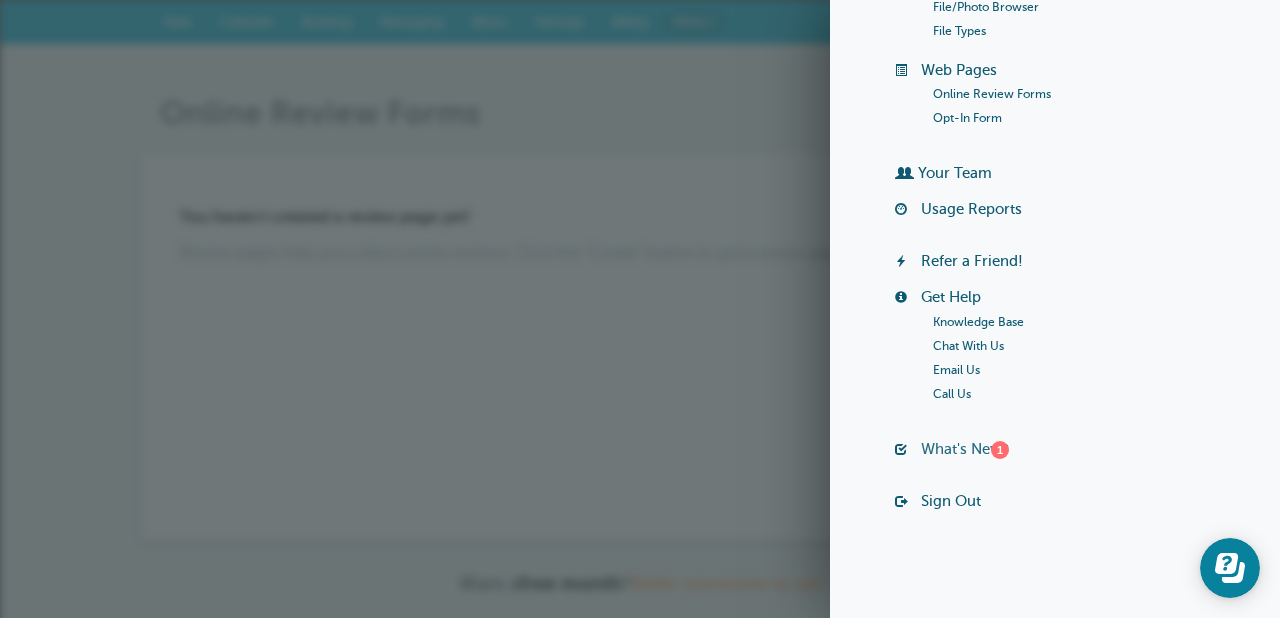click on "What's New? 1" at bounding box center (965, 449) 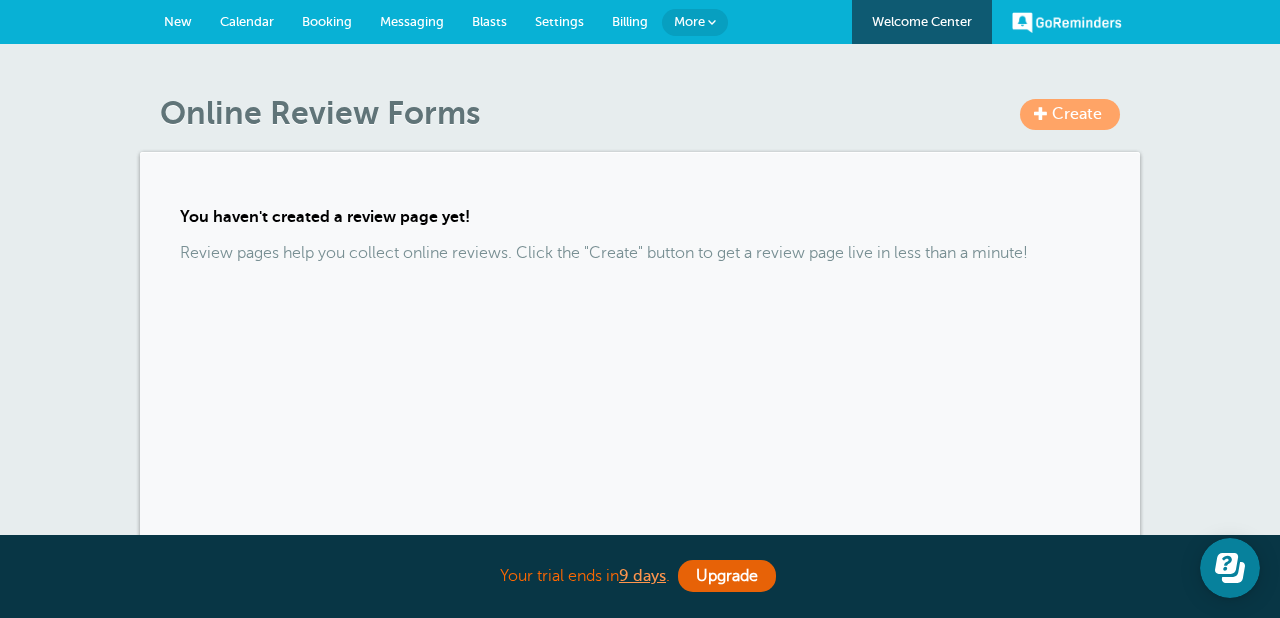 click on "More" at bounding box center [689, 21] 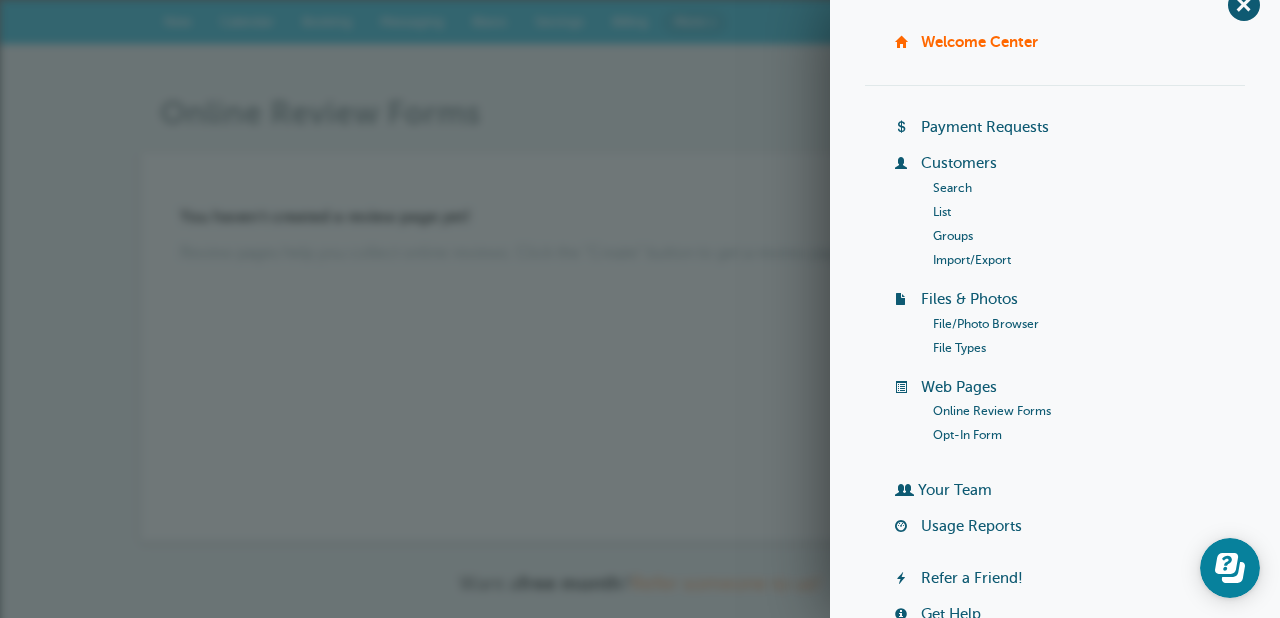 scroll, scrollTop: 0, scrollLeft: 0, axis: both 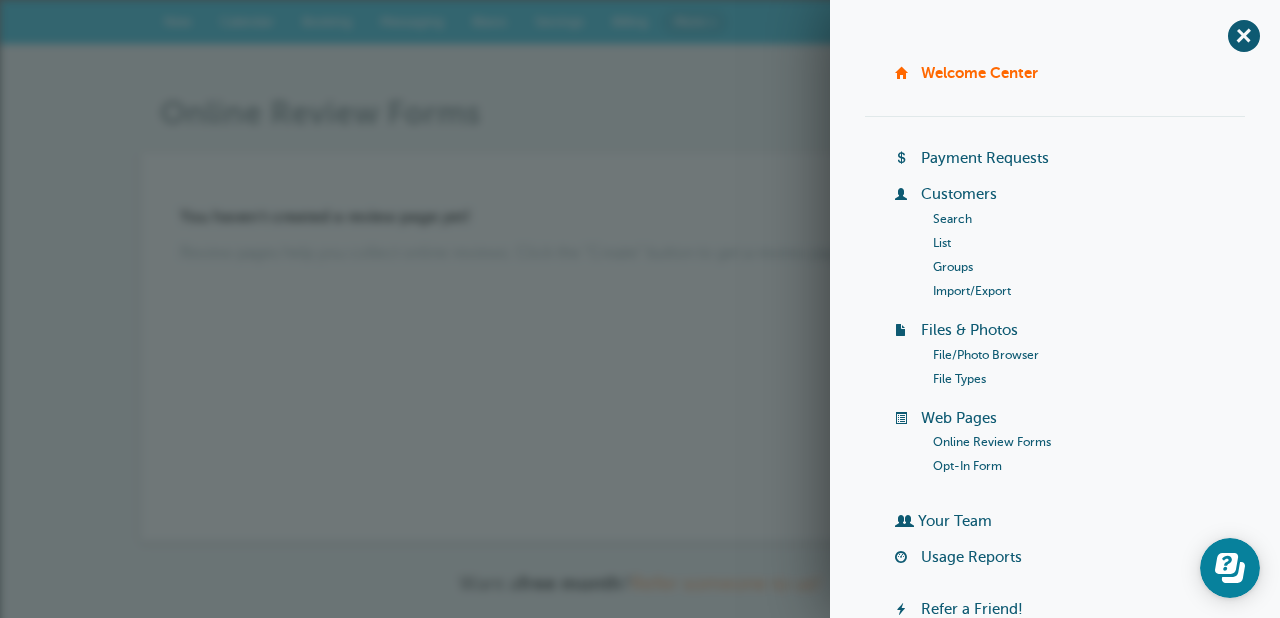 click on "Customers" at bounding box center (959, 194) 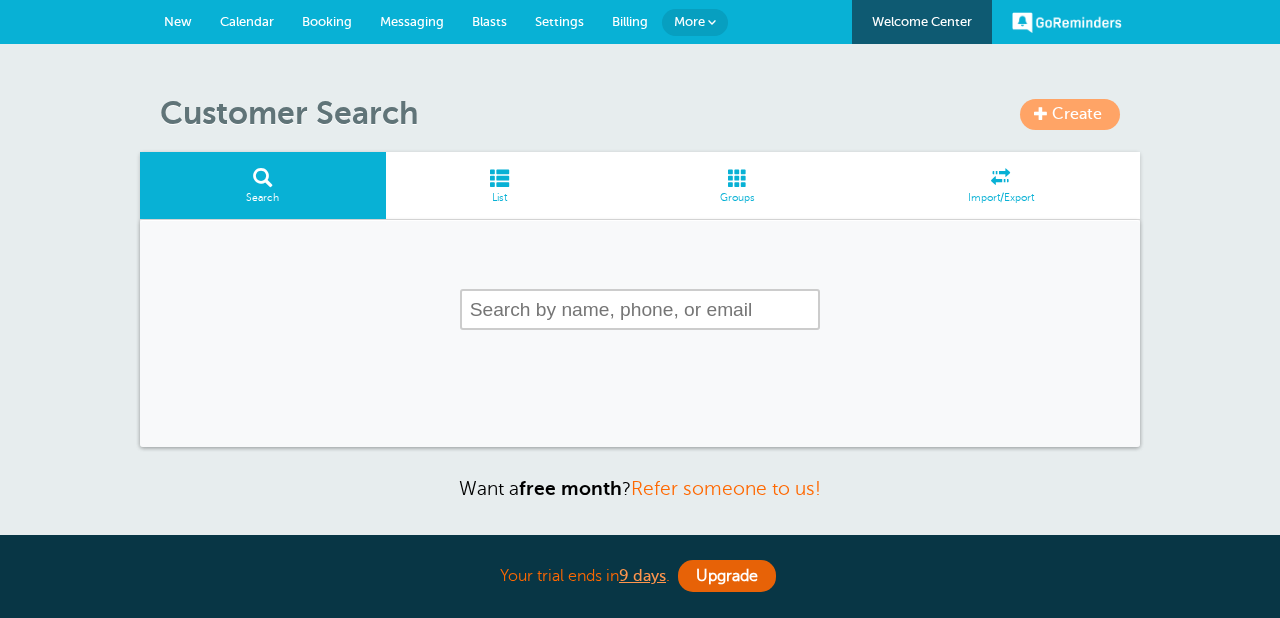 scroll, scrollTop: 0, scrollLeft: 0, axis: both 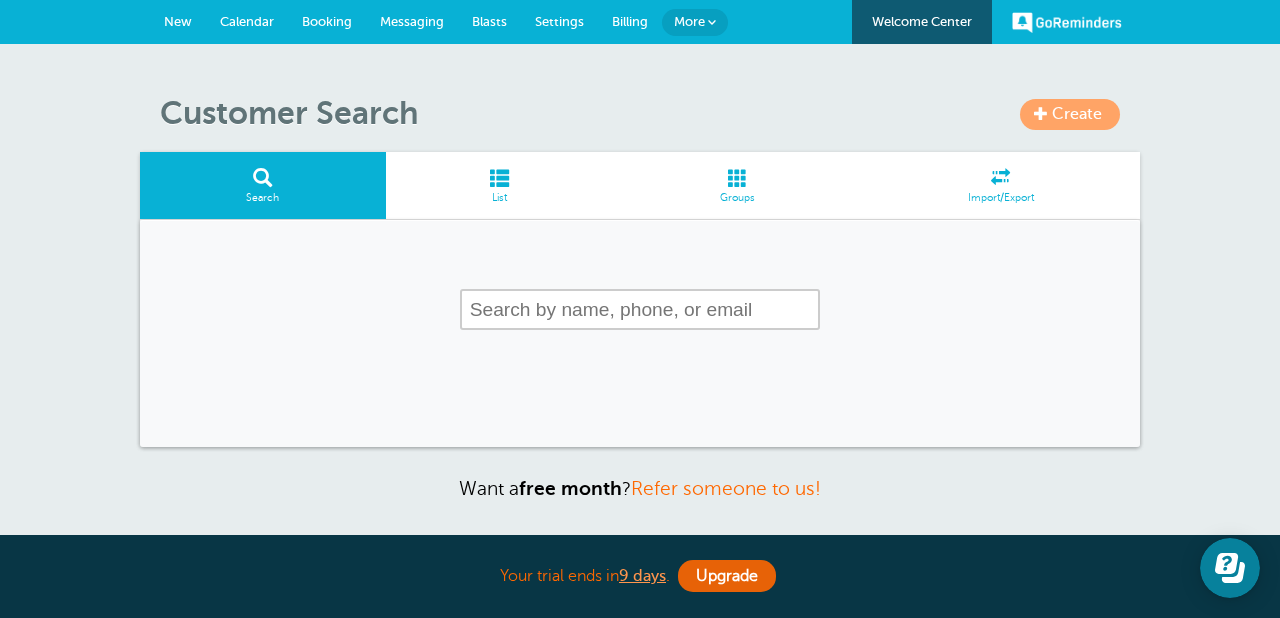click at bounding box center (500, 177) 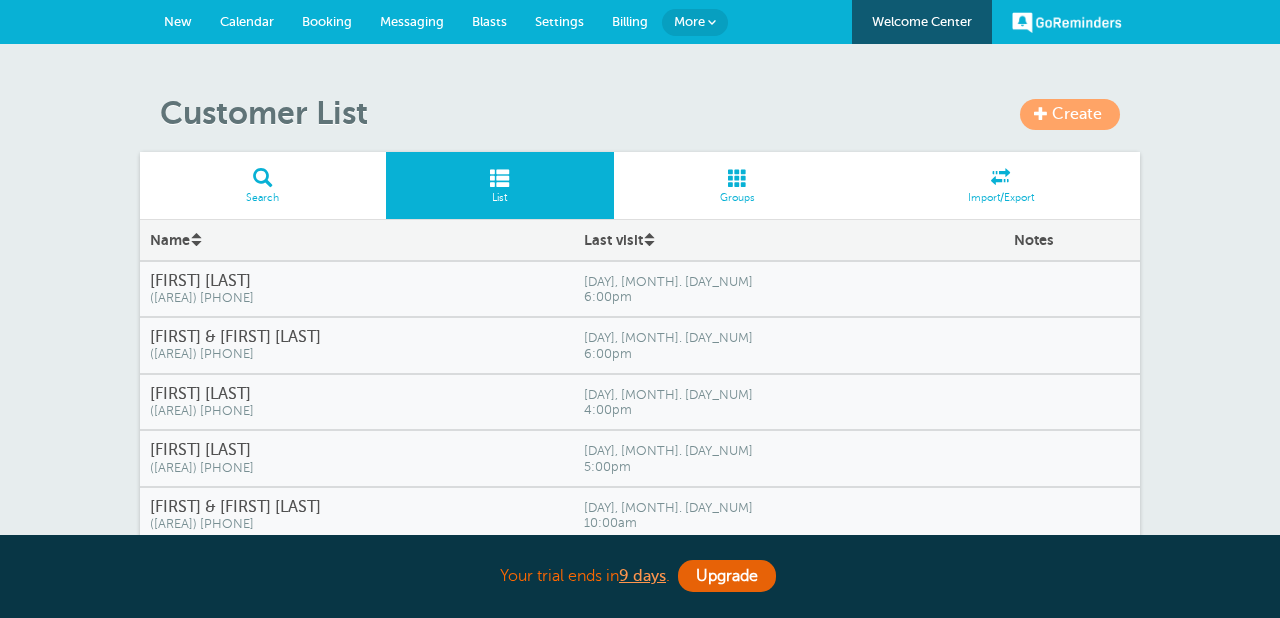 scroll, scrollTop: 0, scrollLeft: 0, axis: both 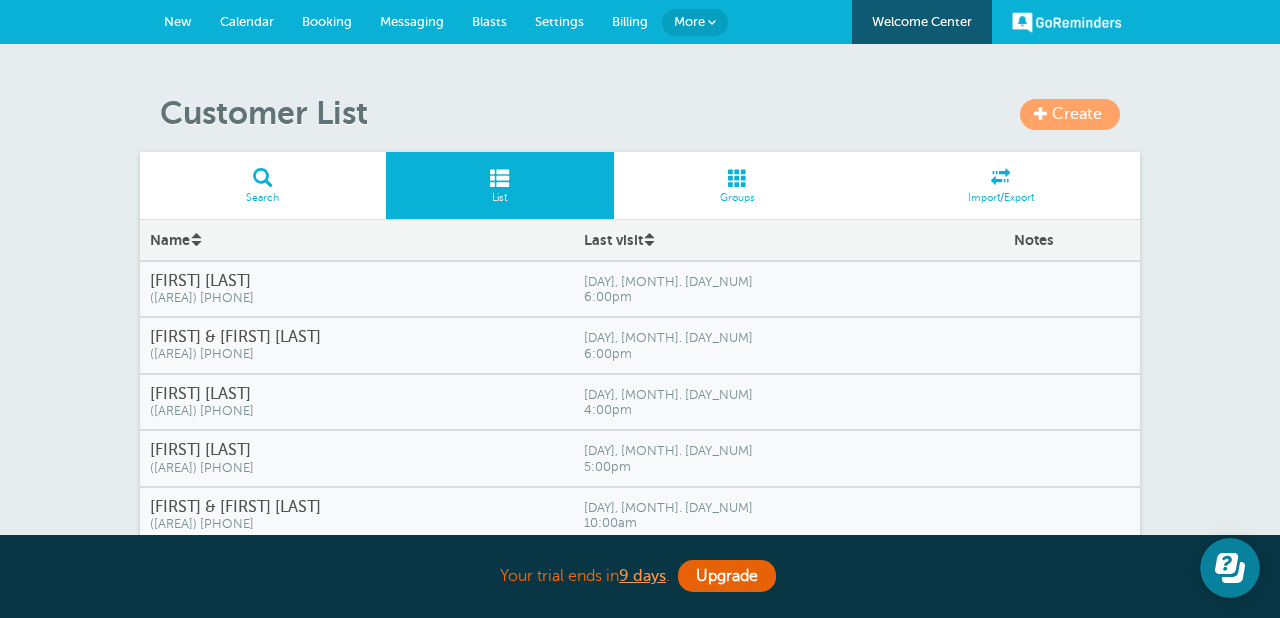 click on "New" at bounding box center (178, 22) 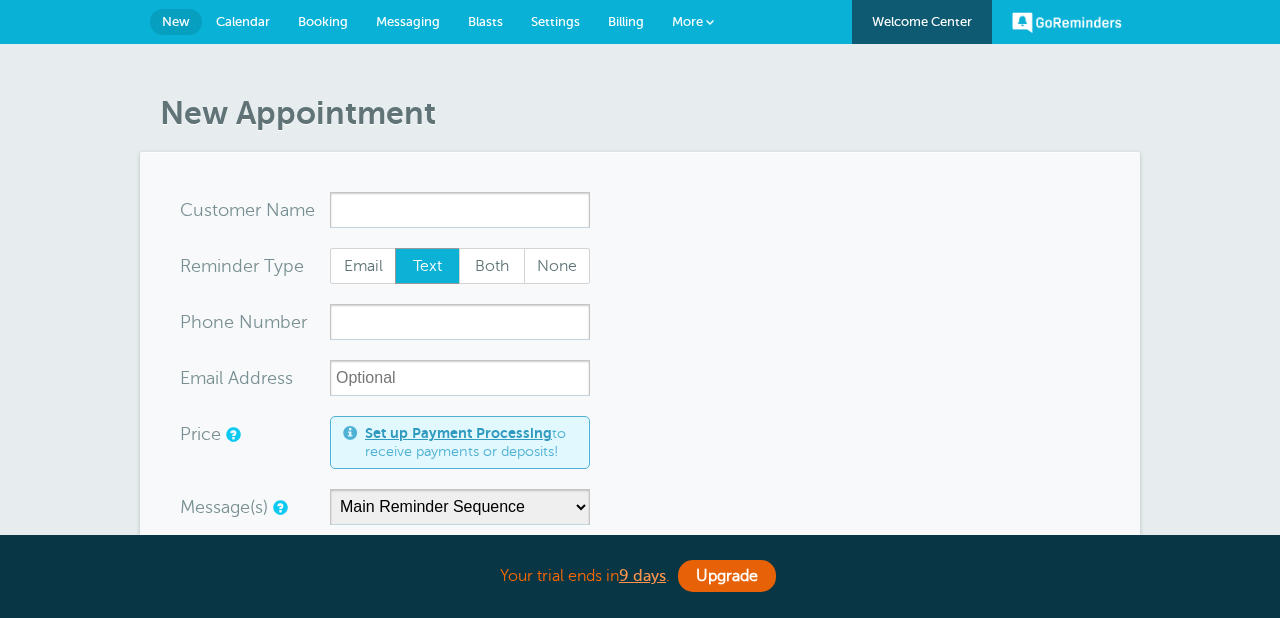 scroll, scrollTop: 0, scrollLeft: 0, axis: both 